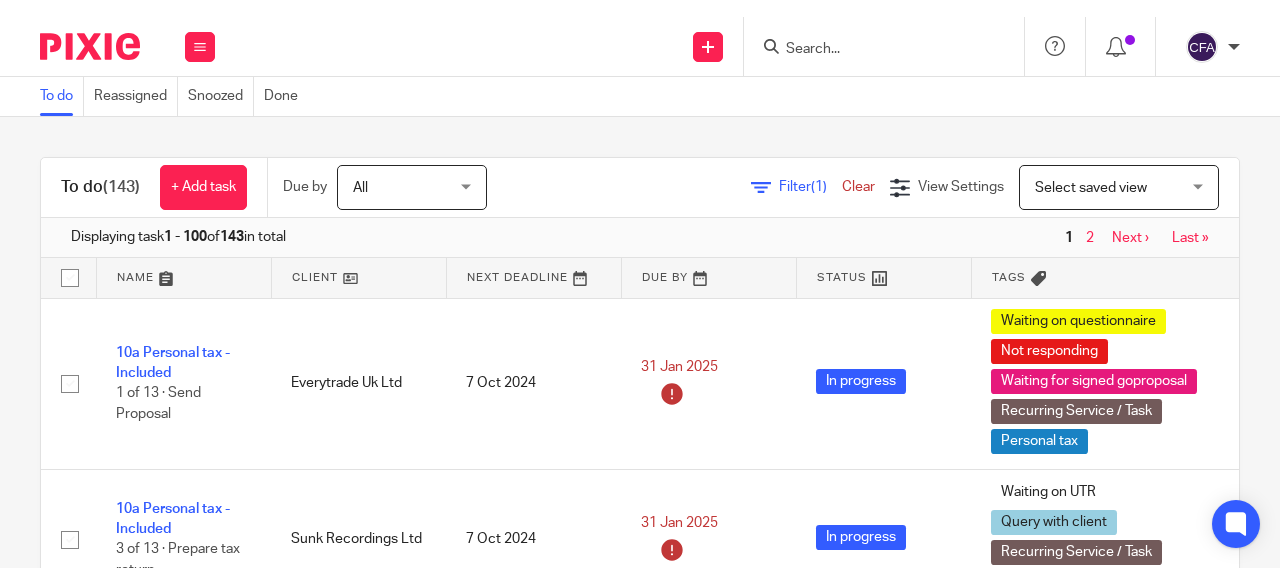 scroll, scrollTop: 0, scrollLeft: 0, axis: both 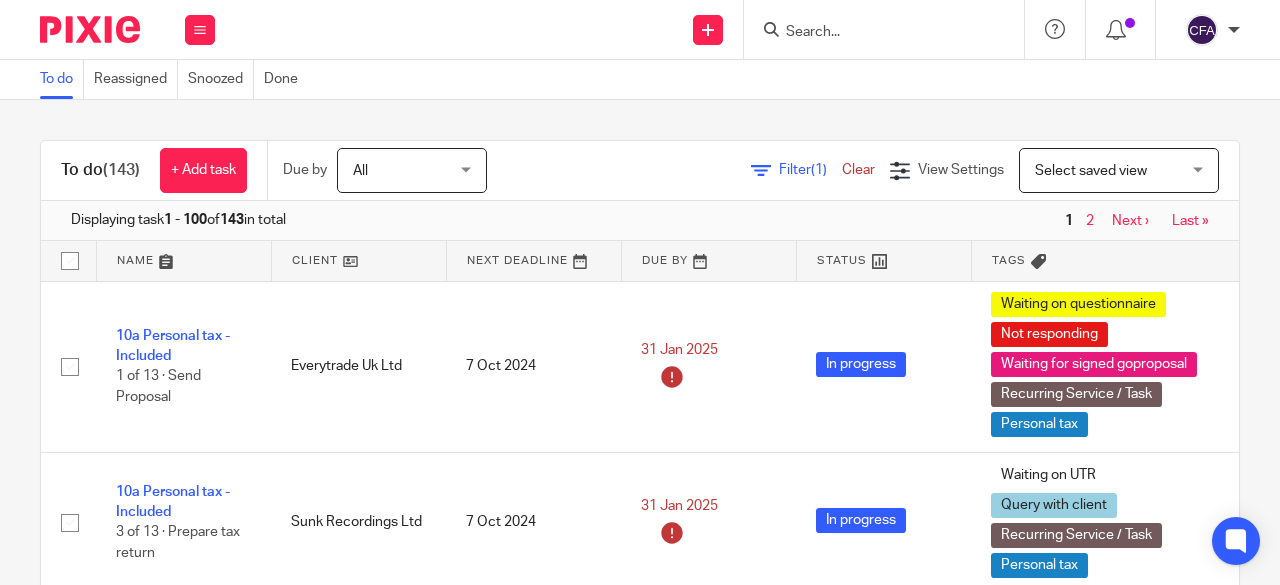click at bounding box center (874, 33) 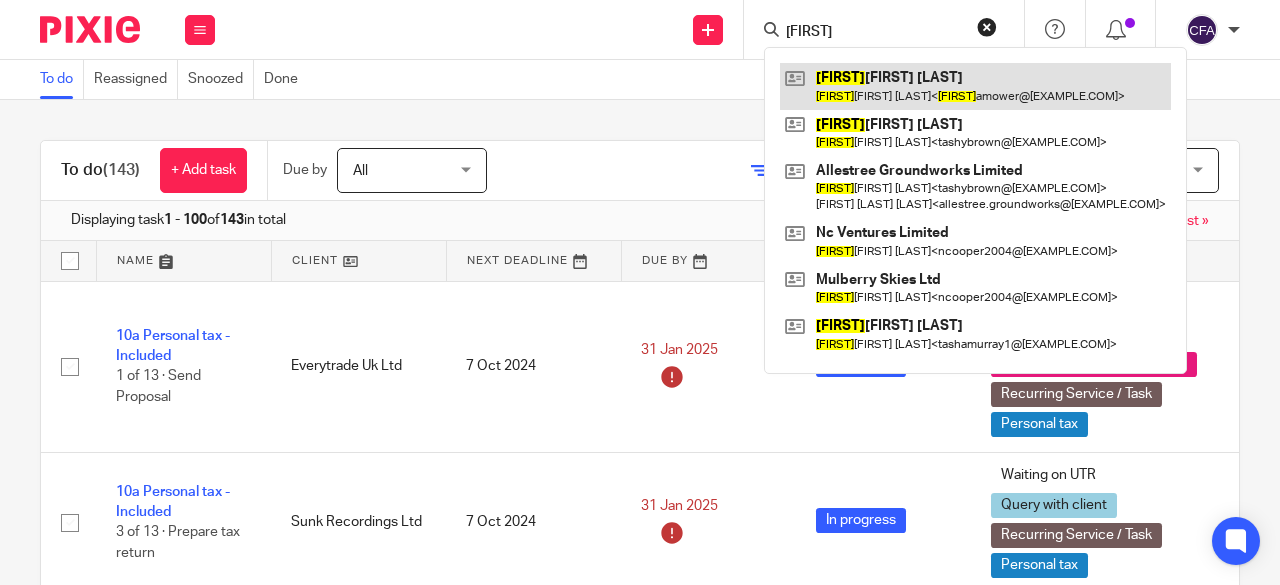 type on "natash" 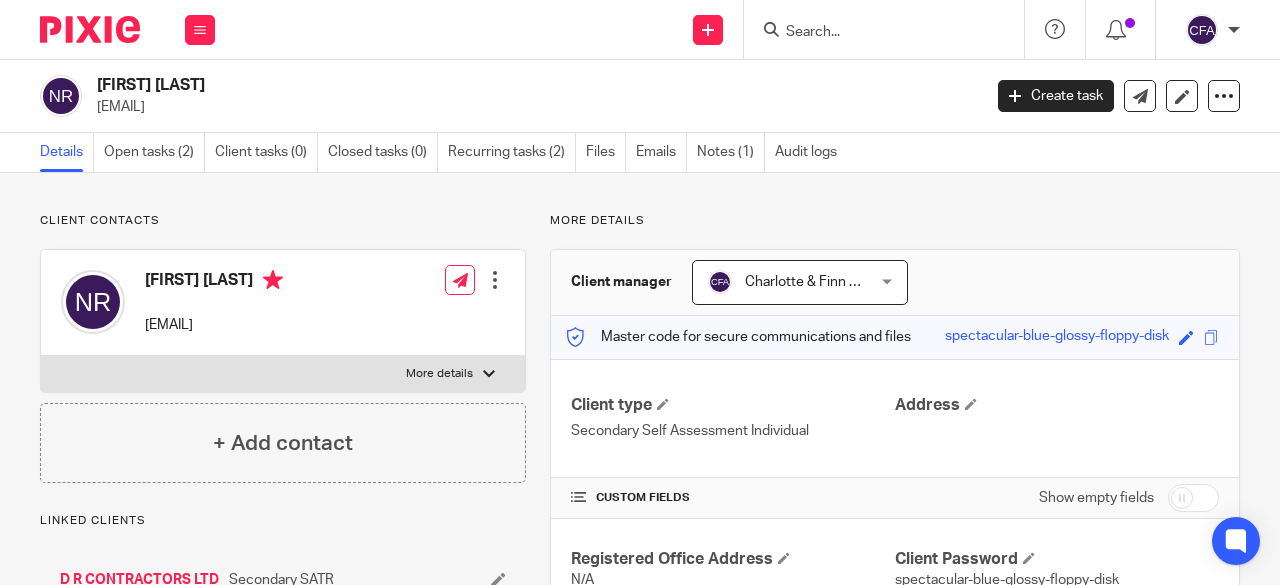 scroll, scrollTop: 0, scrollLeft: 0, axis: both 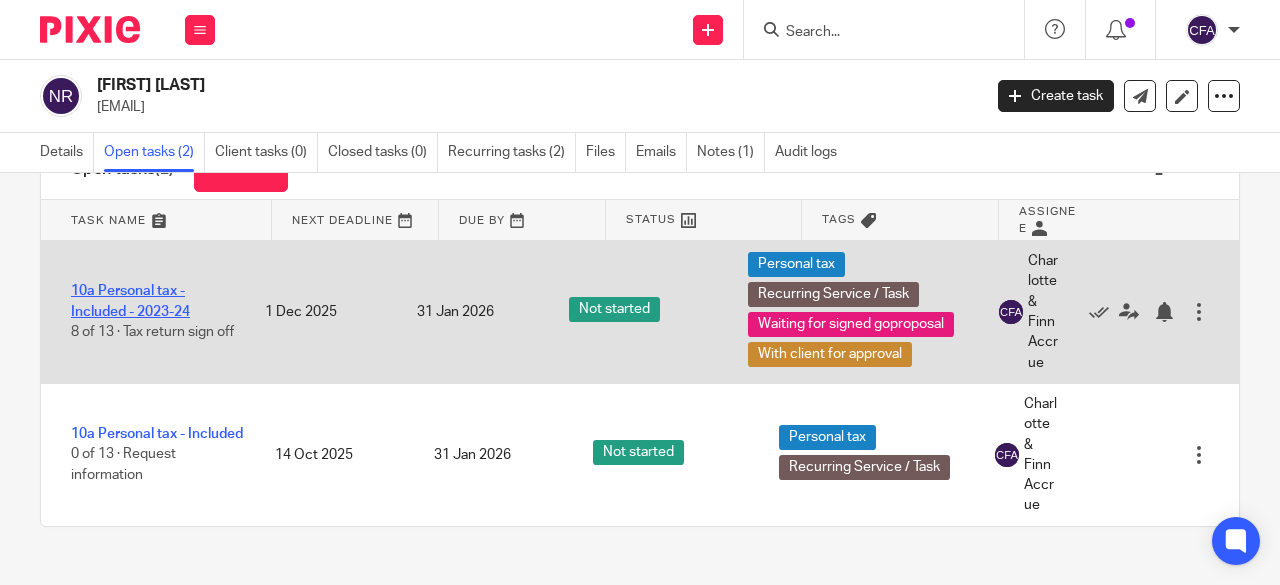 click on "10a Personal tax - Included - 2023-24" at bounding box center [130, 301] 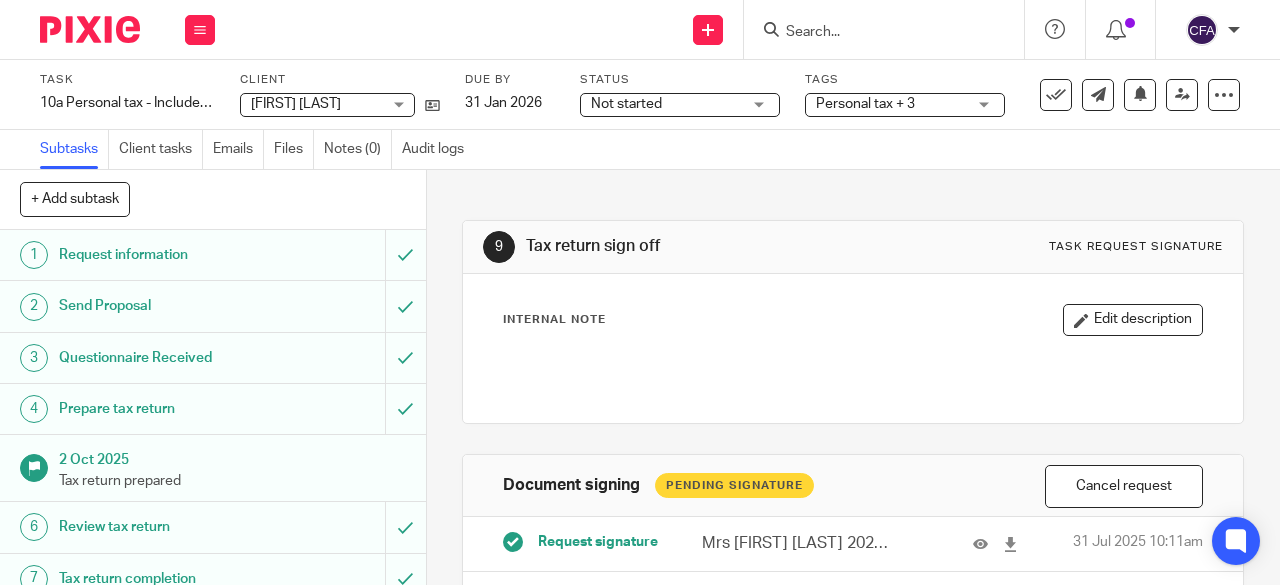 scroll, scrollTop: 0, scrollLeft: 0, axis: both 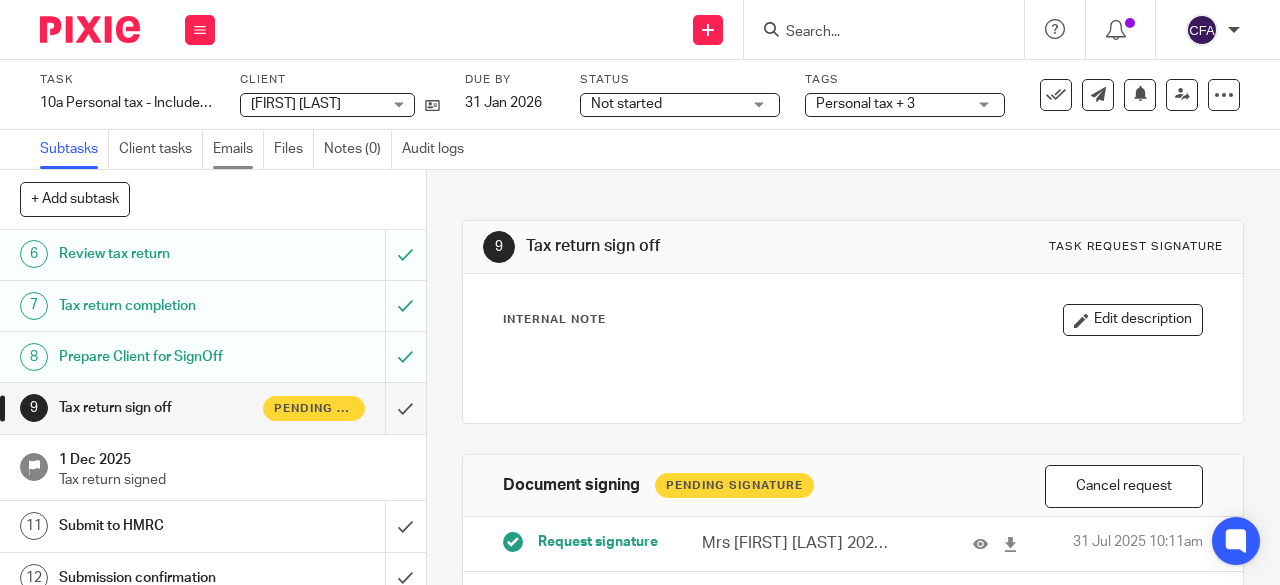 click on "Emails" at bounding box center [238, 149] 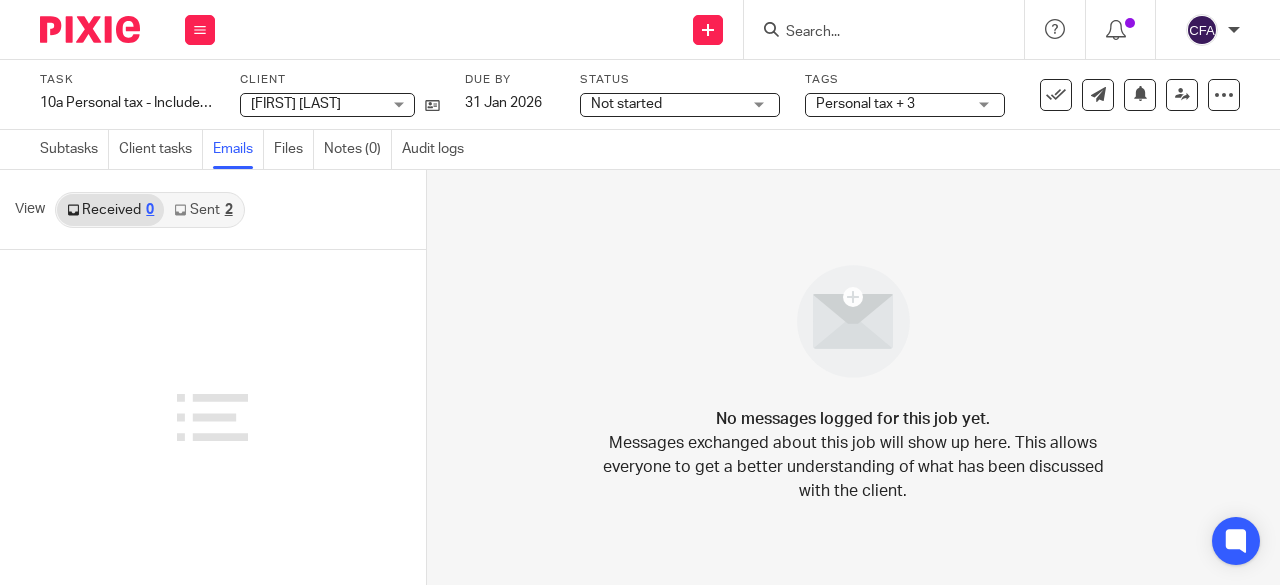 click on "Sent
2" at bounding box center [203, 210] 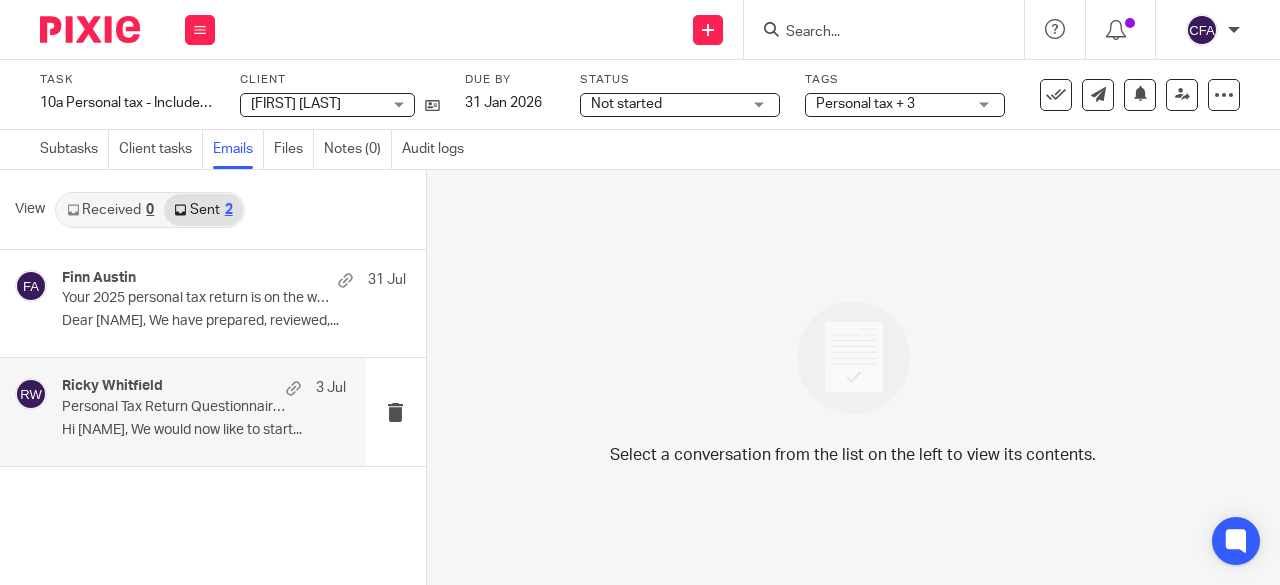 click on "Personal Tax Return Questionnaire - 2023-24 Tax Return" at bounding box center (175, 407) 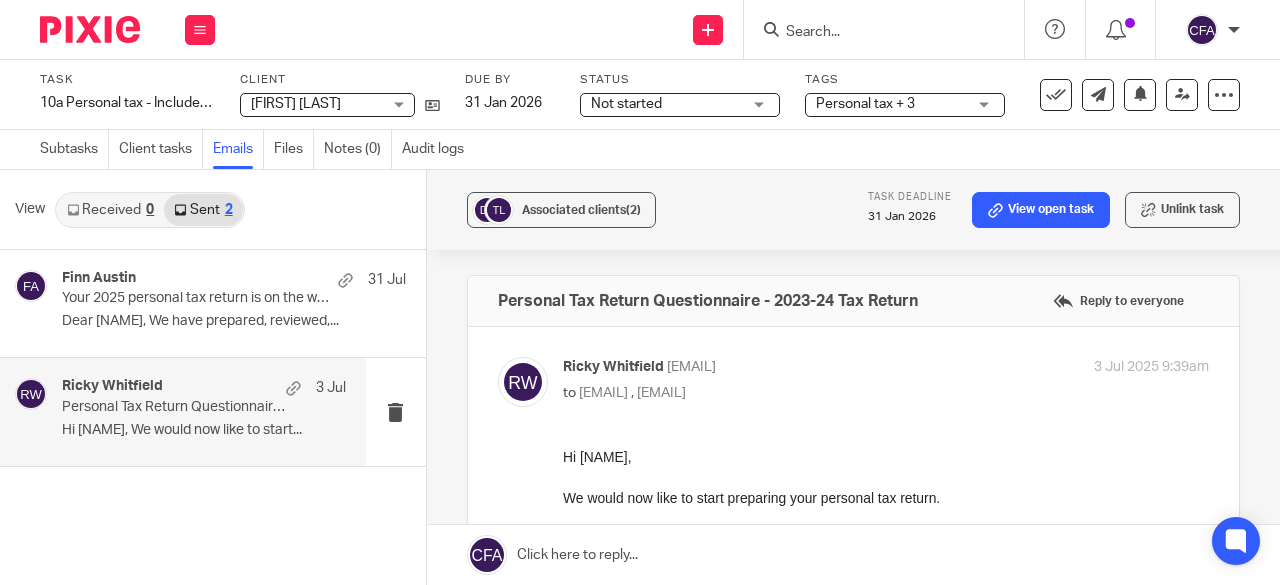scroll, scrollTop: 0, scrollLeft: 0, axis: both 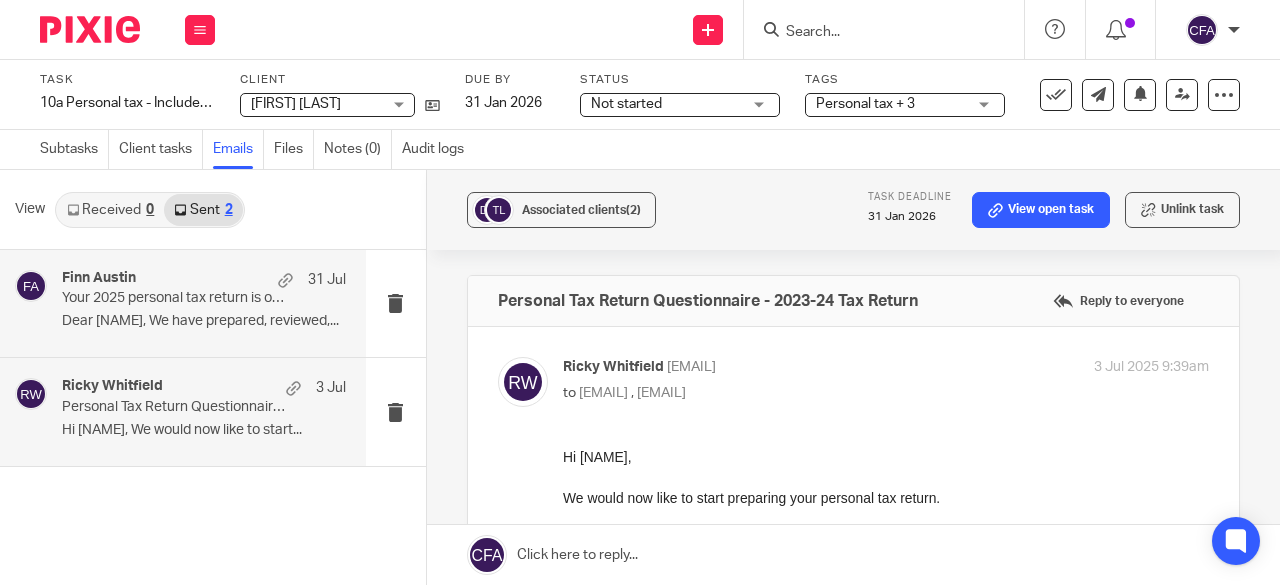click on "Dear Natasha ,     We have prepared, reviewed,..." at bounding box center (204, 321) 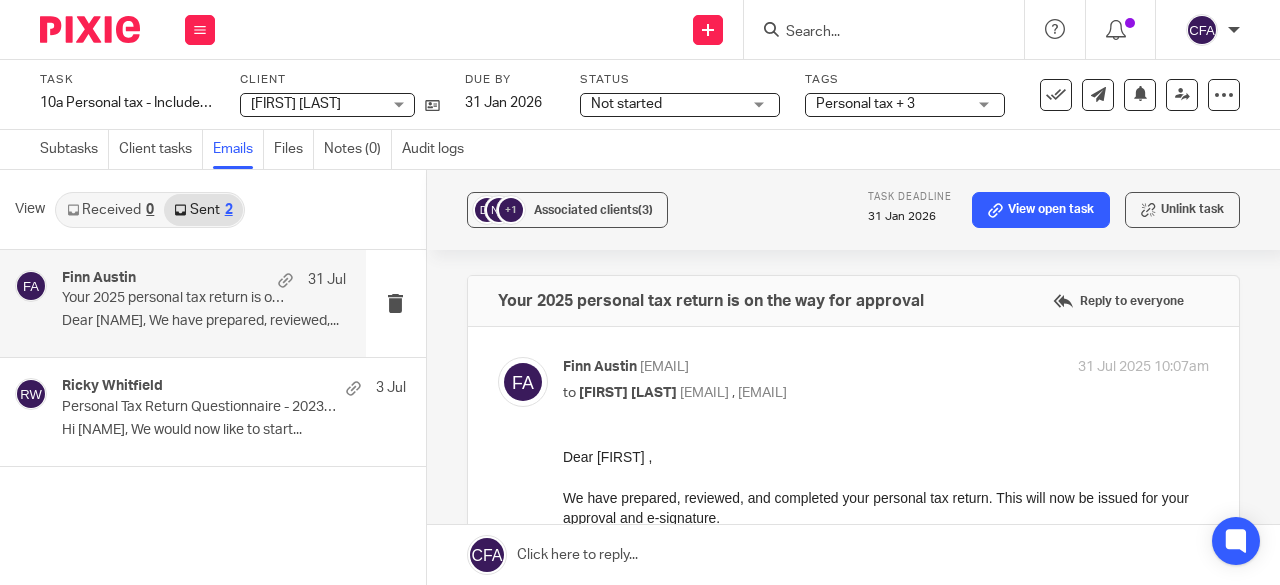 scroll, scrollTop: 0, scrollLeft: 0, axis: both 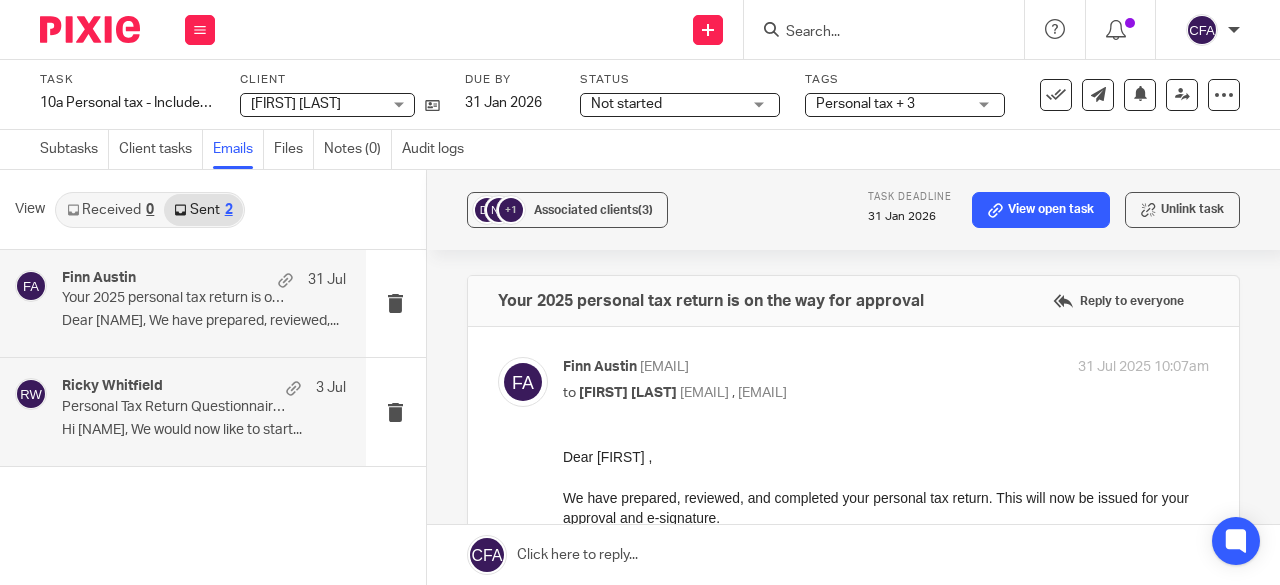 click on "Ricky Whitfield
3 Jul" at bounding box center (204, 388) 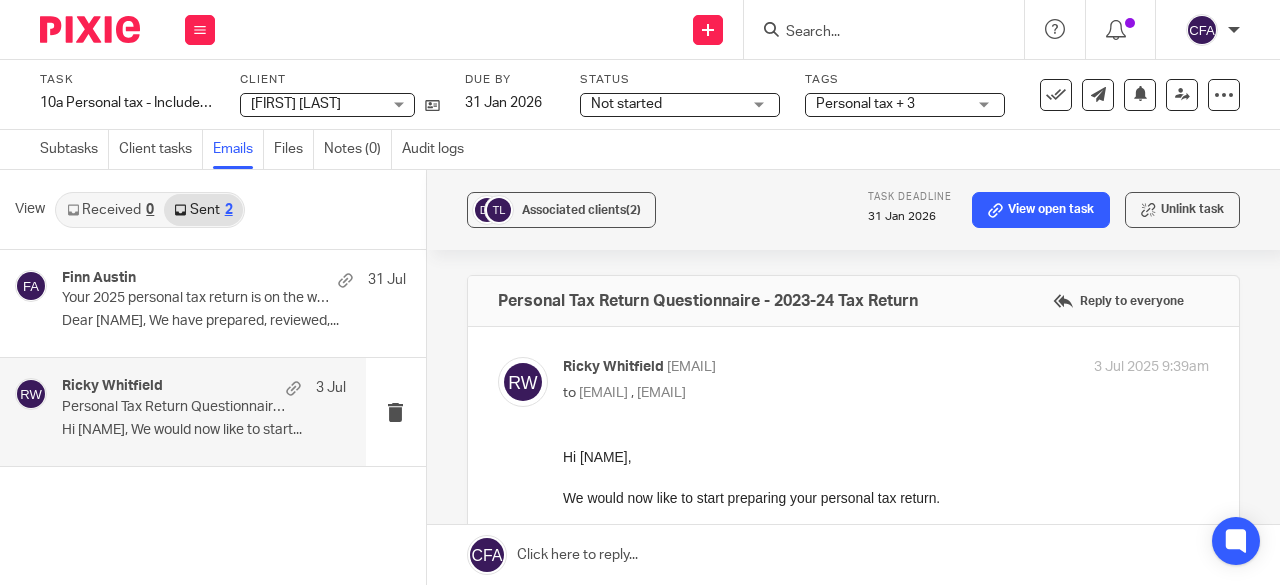 scroll, scrollTop: 0, scrollLeft: 0, axis: both 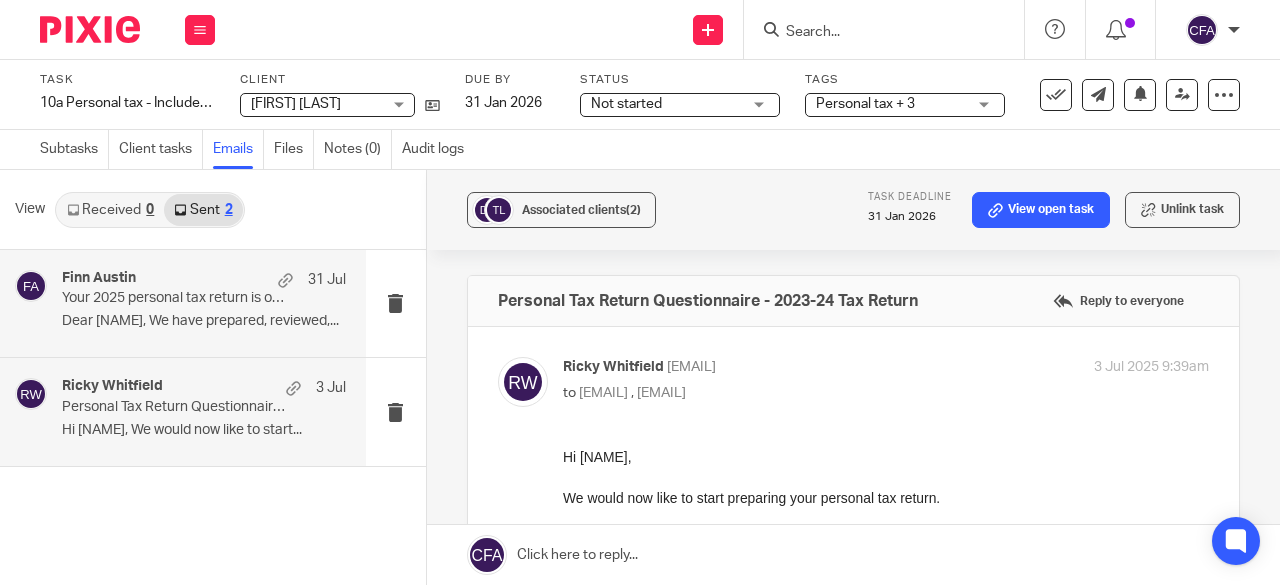 click on "Dear Natasha ,     We have prepared, reviewed,..." at bounding box center [204, 321] 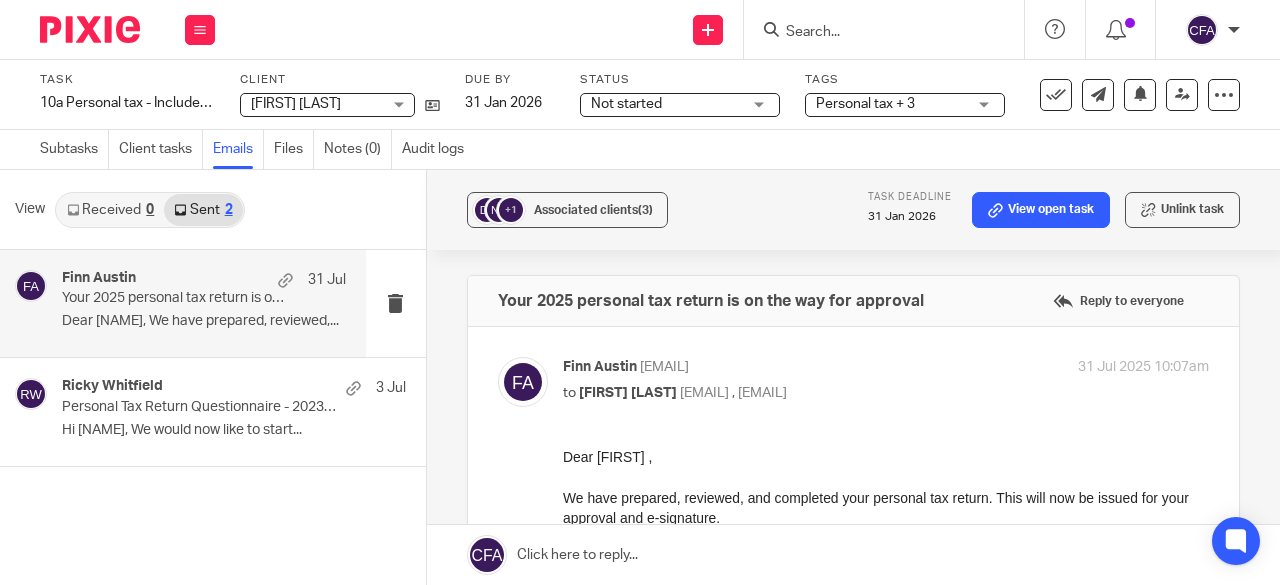 scroll, scrollTop: 0, scrollLeft: 0, axis: both 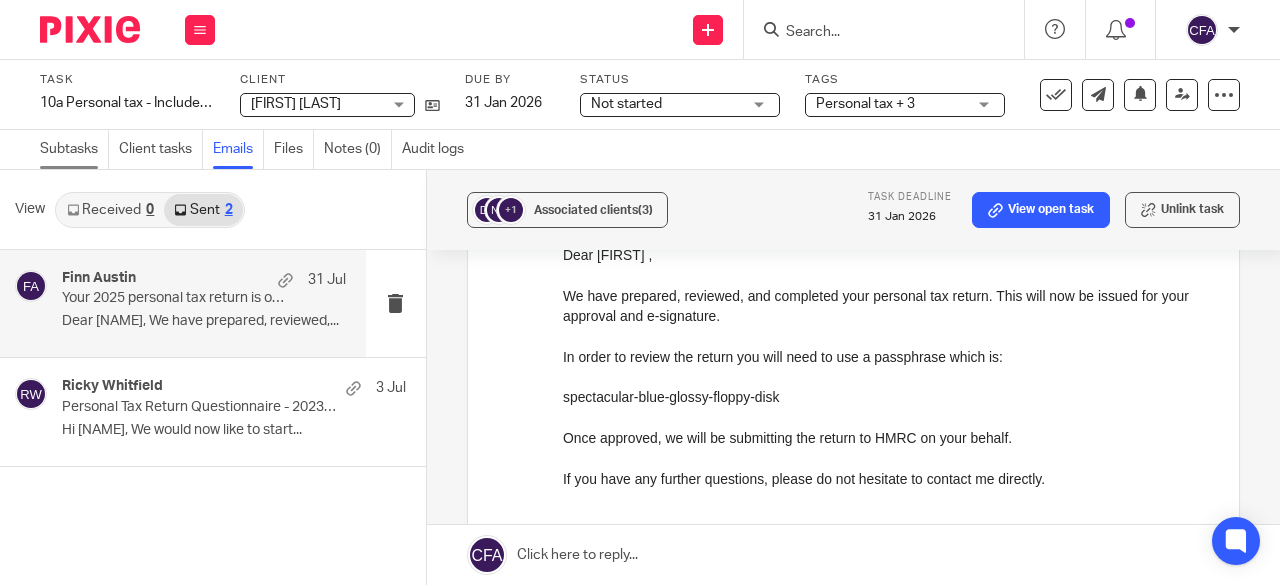 click on "Subtasks" at bounding box center (74, 149) 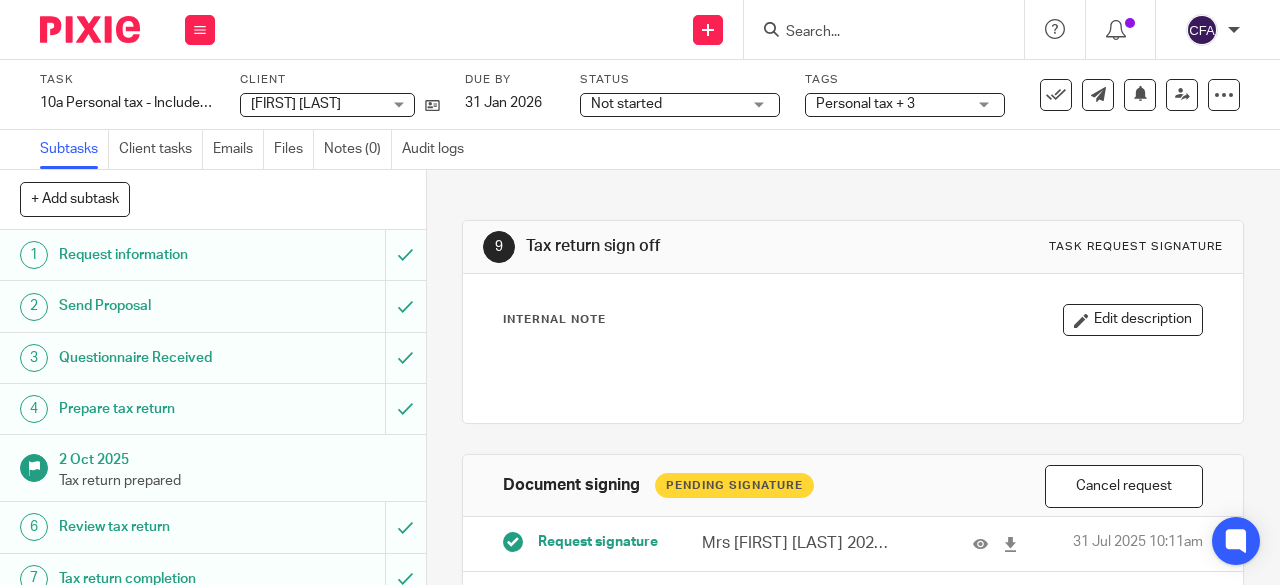 scroll, scrollTop: 0, scrollLeft: 0, axis: both 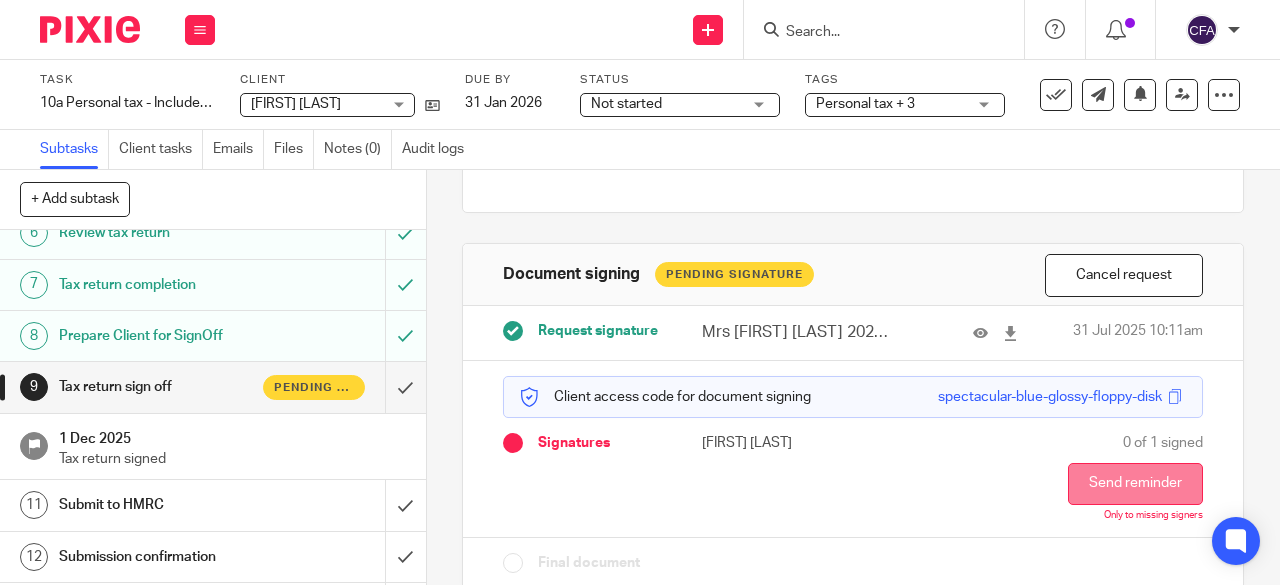 click on "Send reminder" at bounding box center [1135, 484] 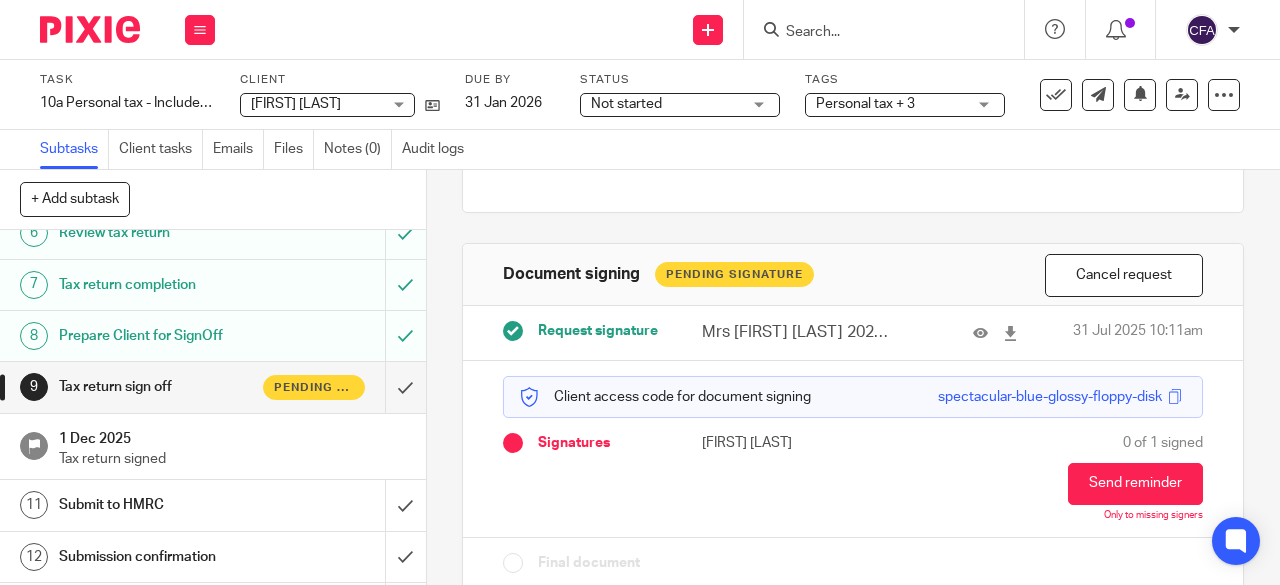click at bounding box center [874, 33] 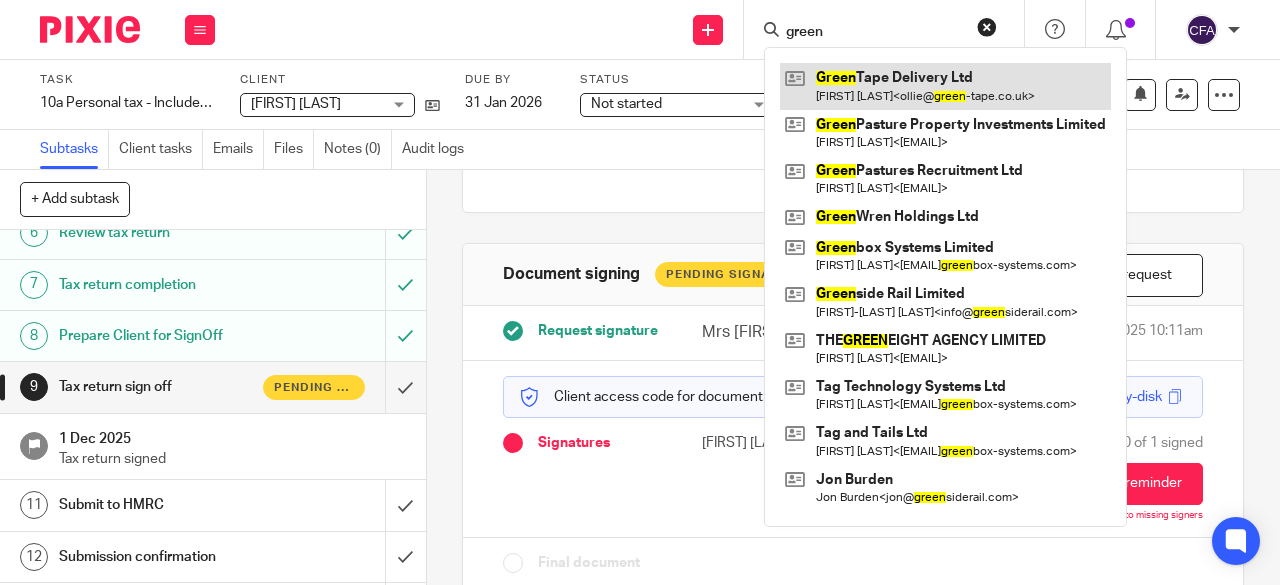 type on "green" 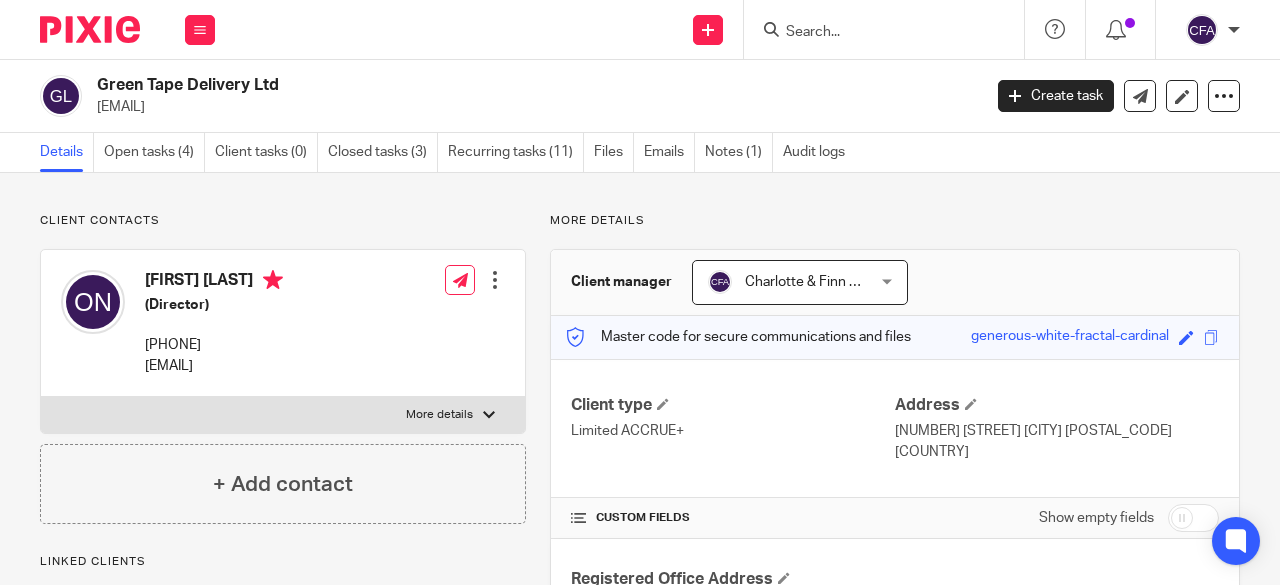 scroll, scrollTop: 0, scrollLeft: 0, axis: both 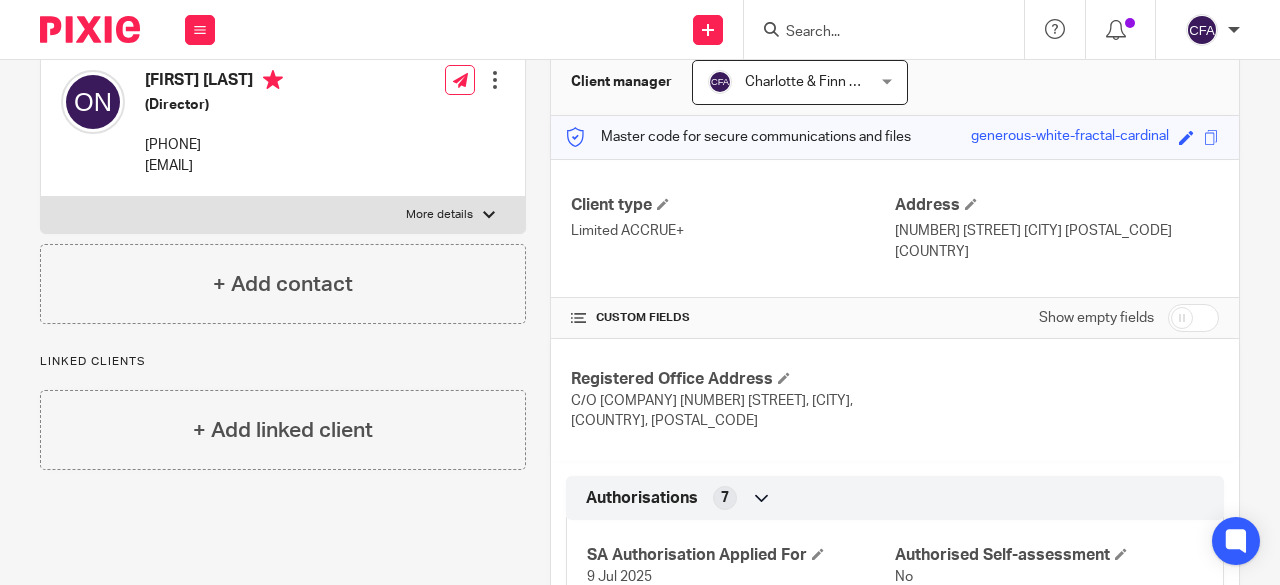 click at bounding box center [1193, 318] 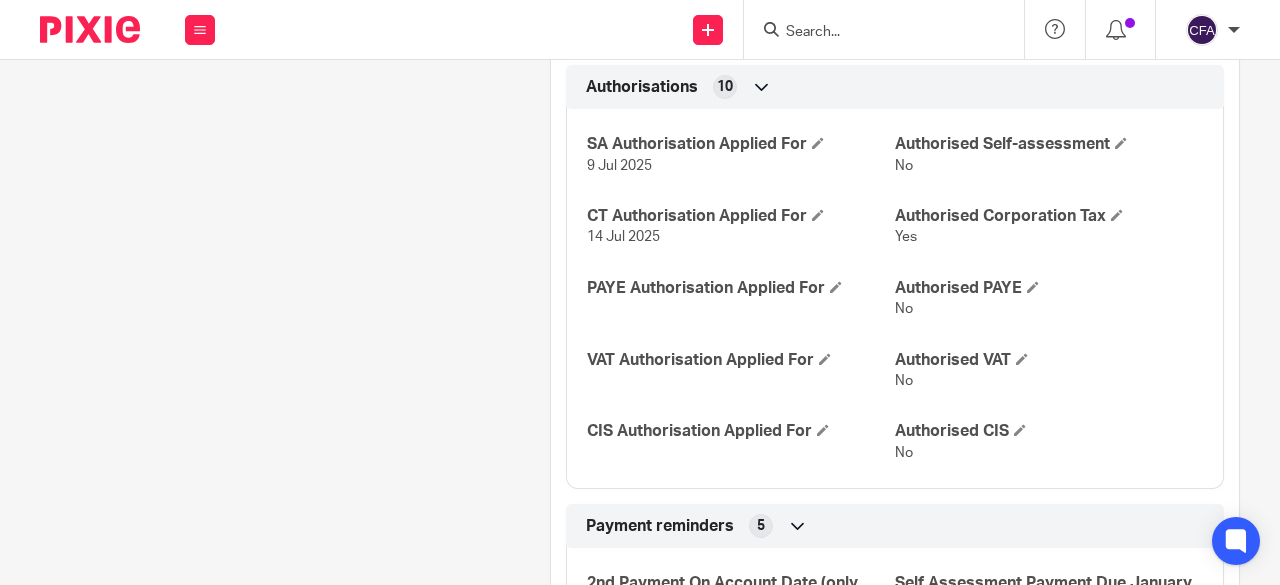 scroll, scrollTop: 799, scrollLeft: 0, axis: vertical 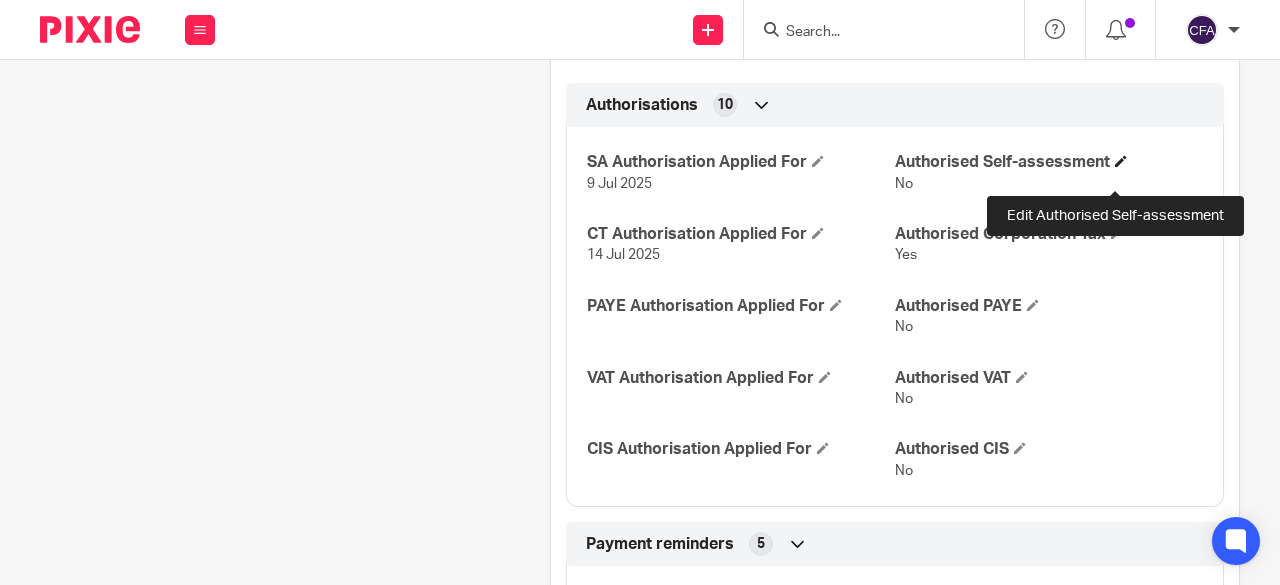 click at bounding box center [1121, 161] 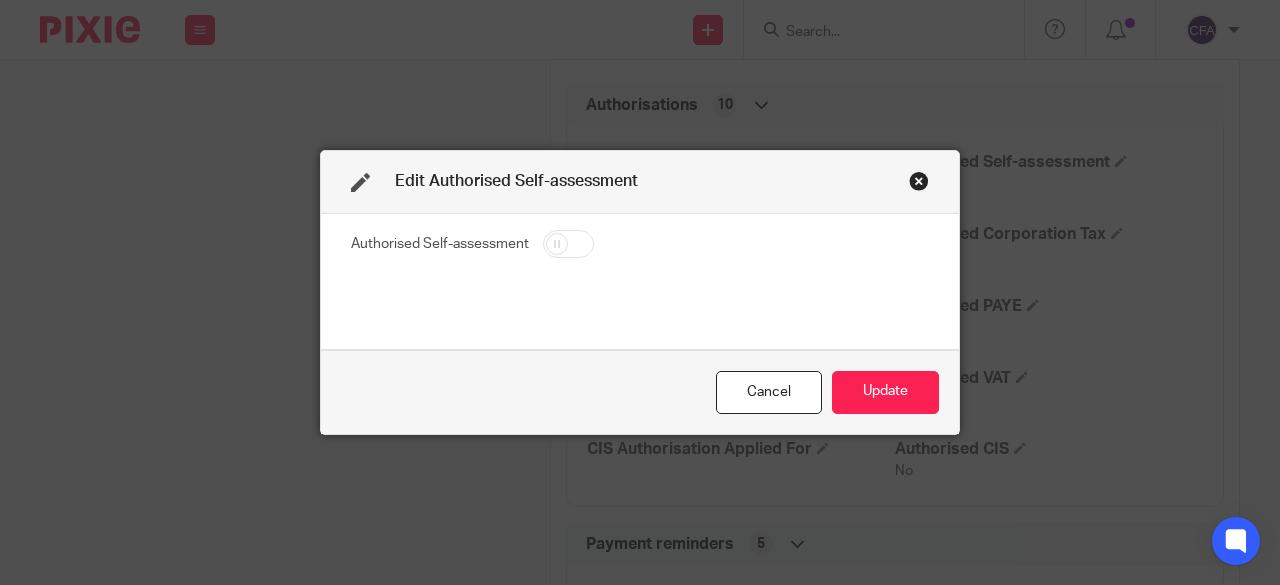 click at bounding box center [568, 244] 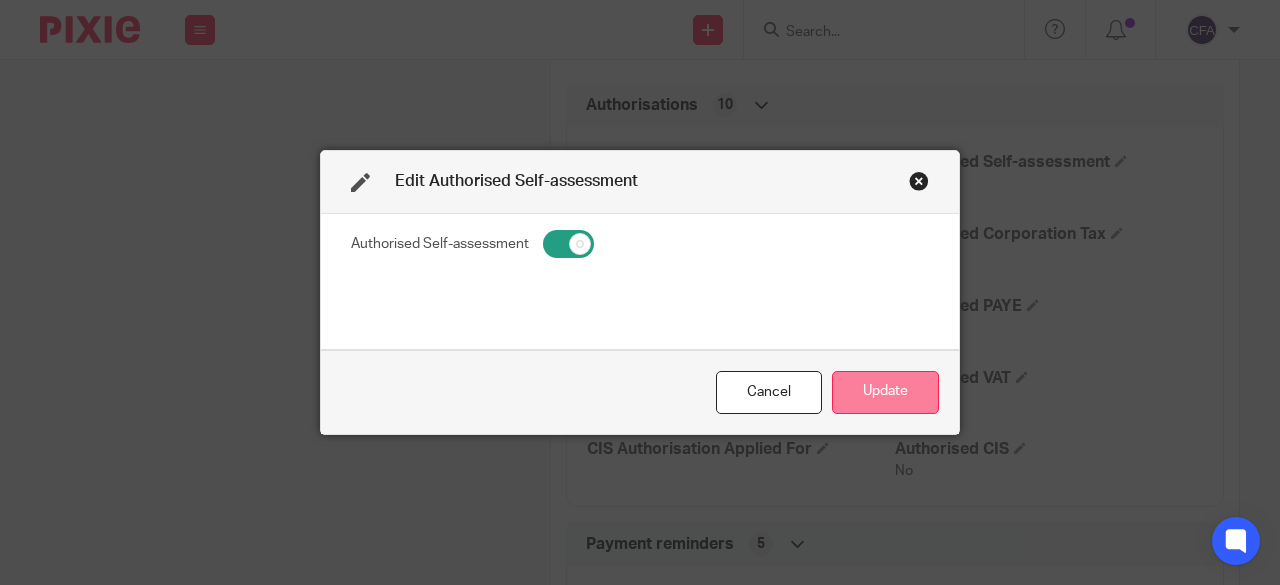 click on "Update" at bounding box center [885, 392] 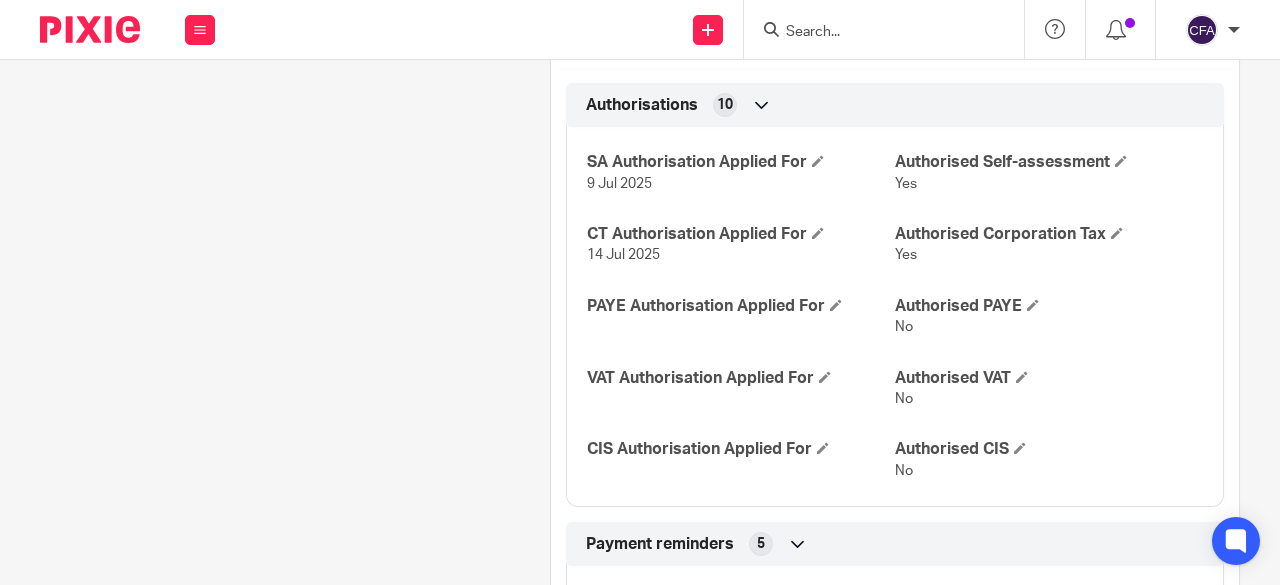 click at bounding box center (874, 33) 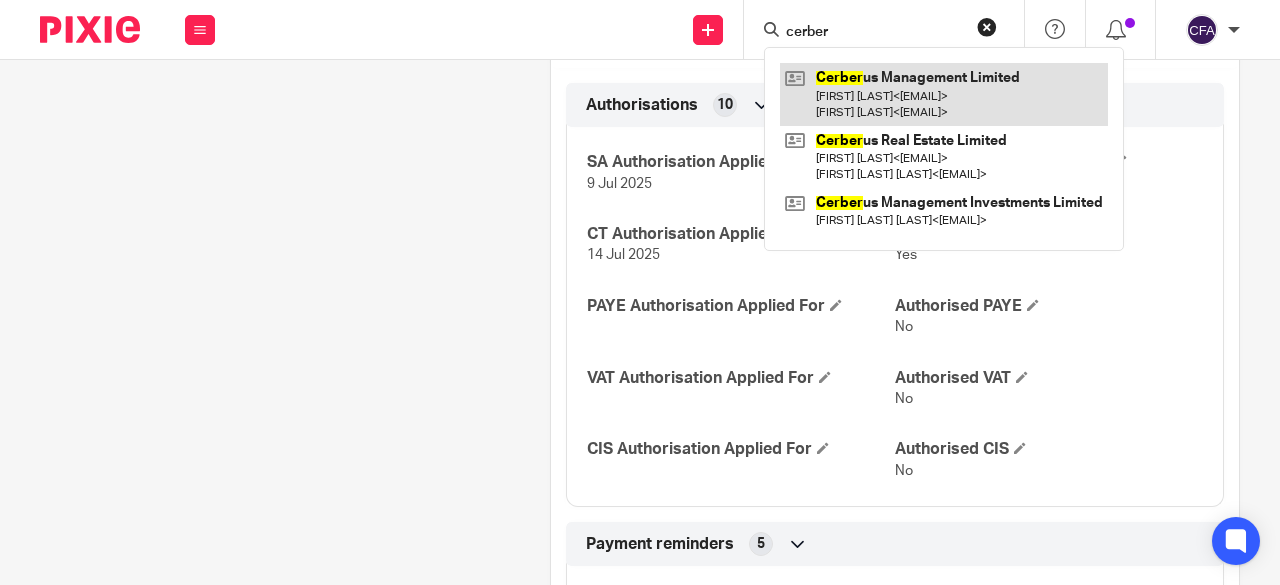 type on "cerber" 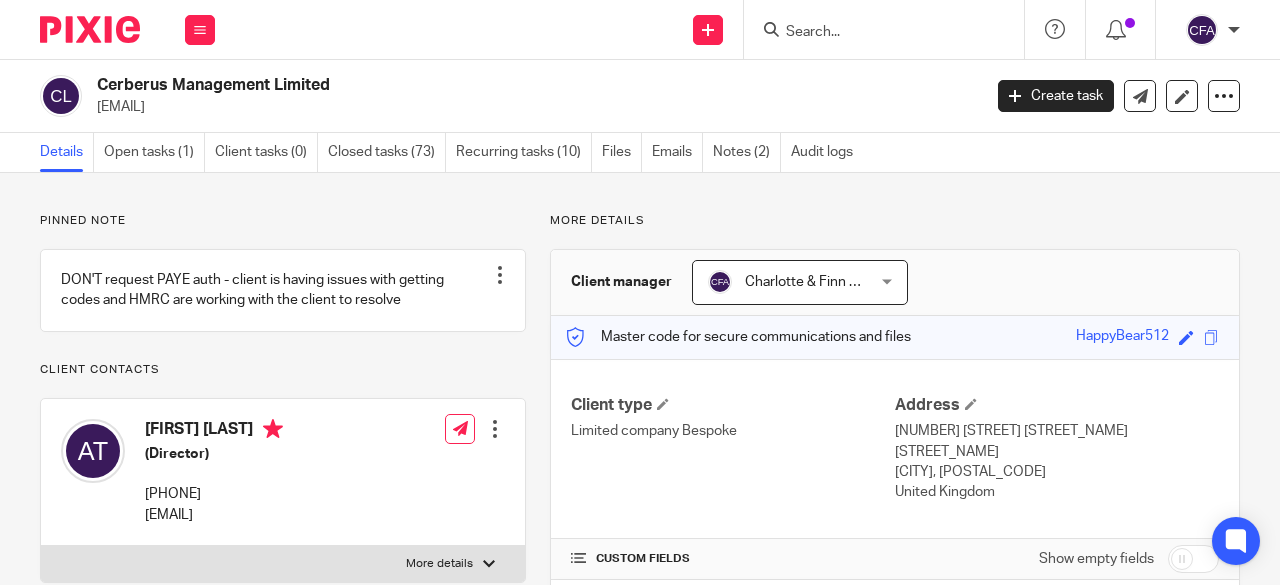 scroll, scrollTop: 0, scrollLeft: 0, axis: both 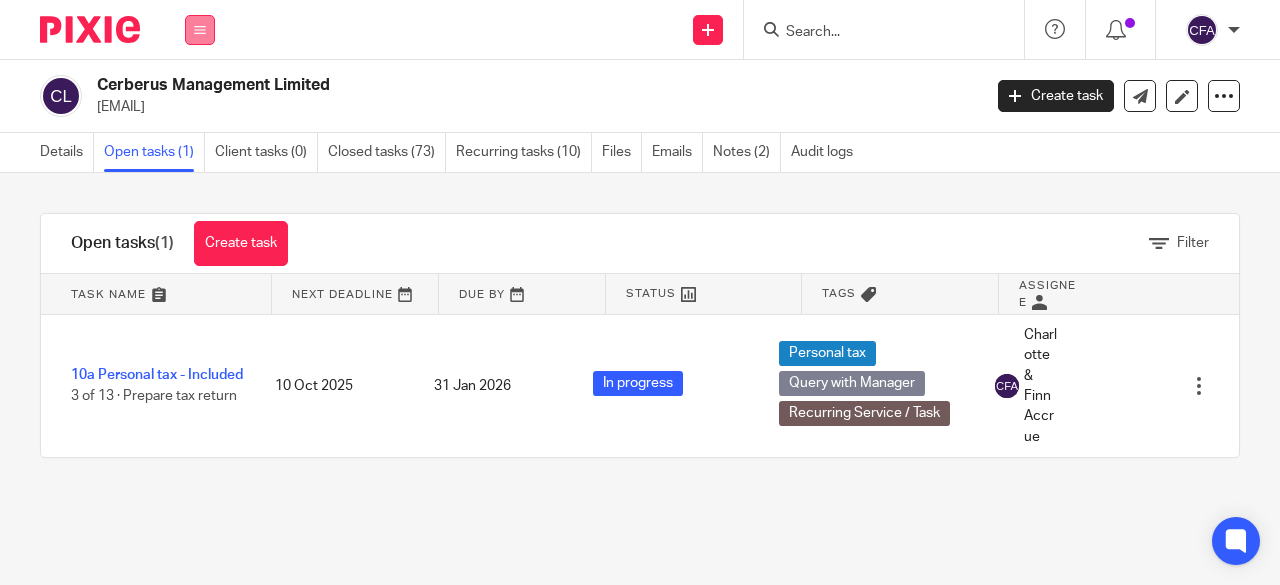 click at bounding box center (200, 30) 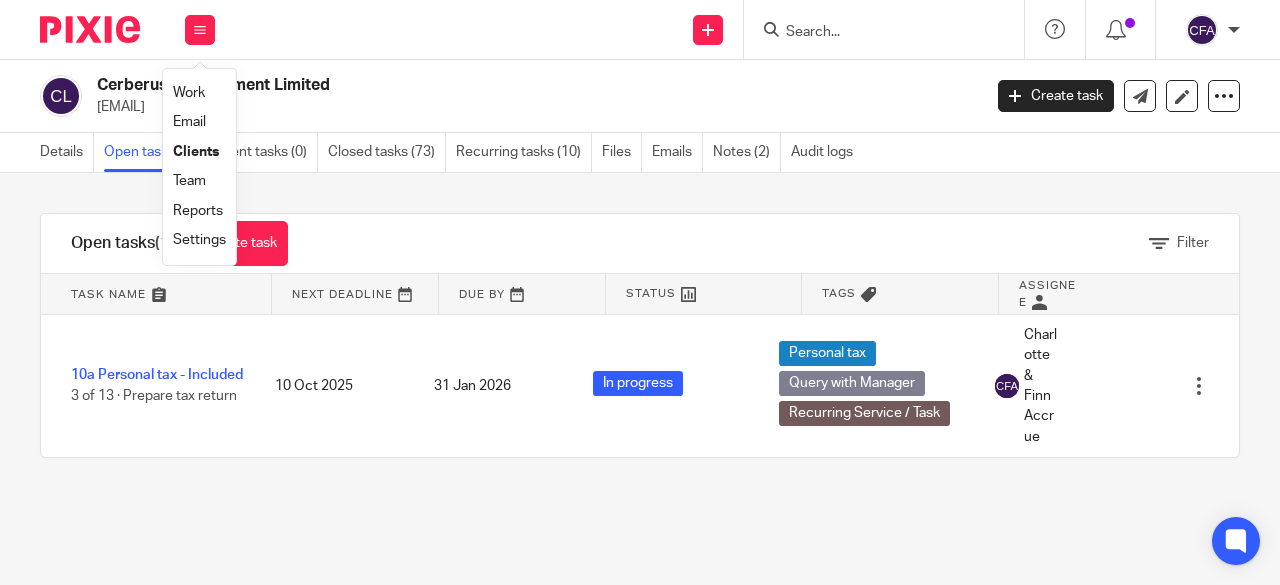 click on "Work" at bounding box center (189, 93) 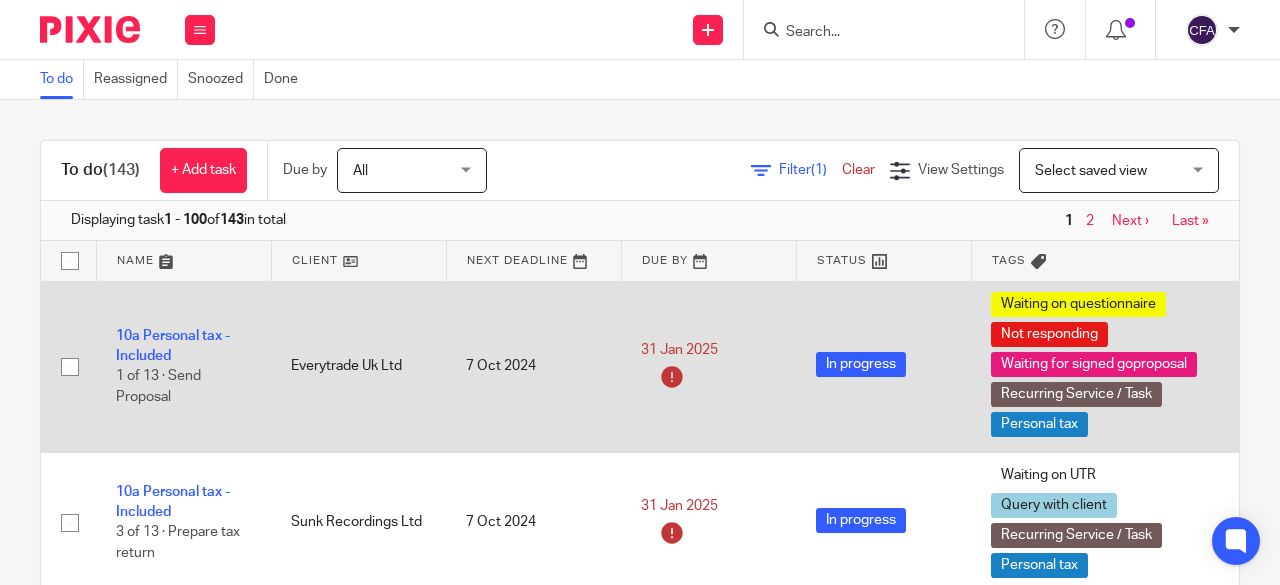 scroll, scrollTop: 0, scrollLeft: 0, axis: both 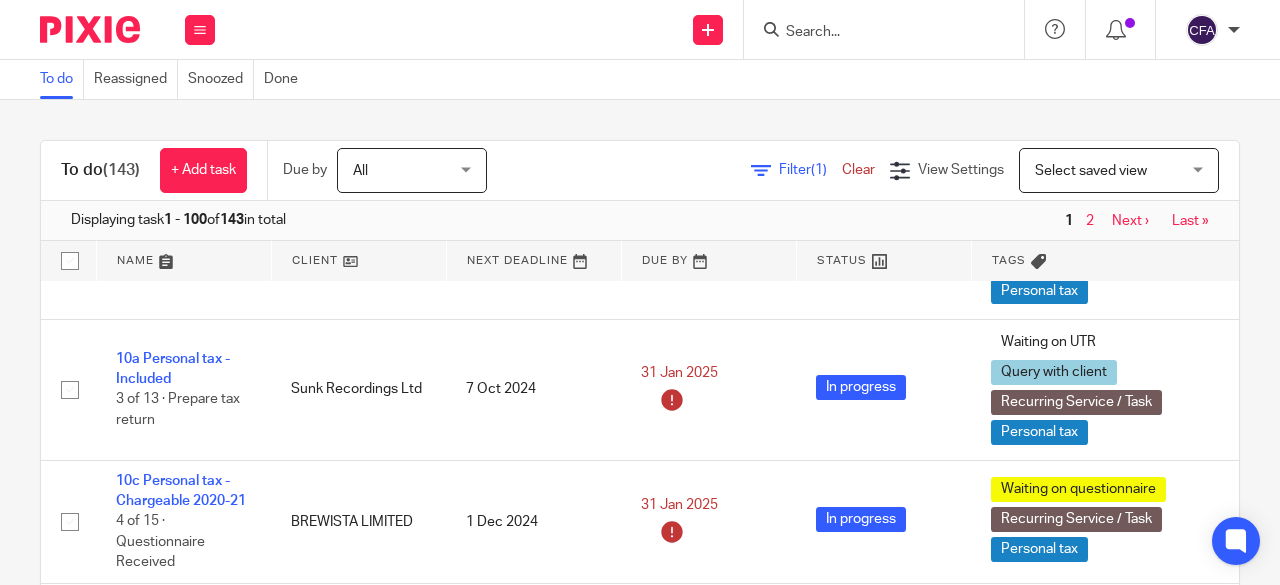 click at bounding box center [1234, 30] 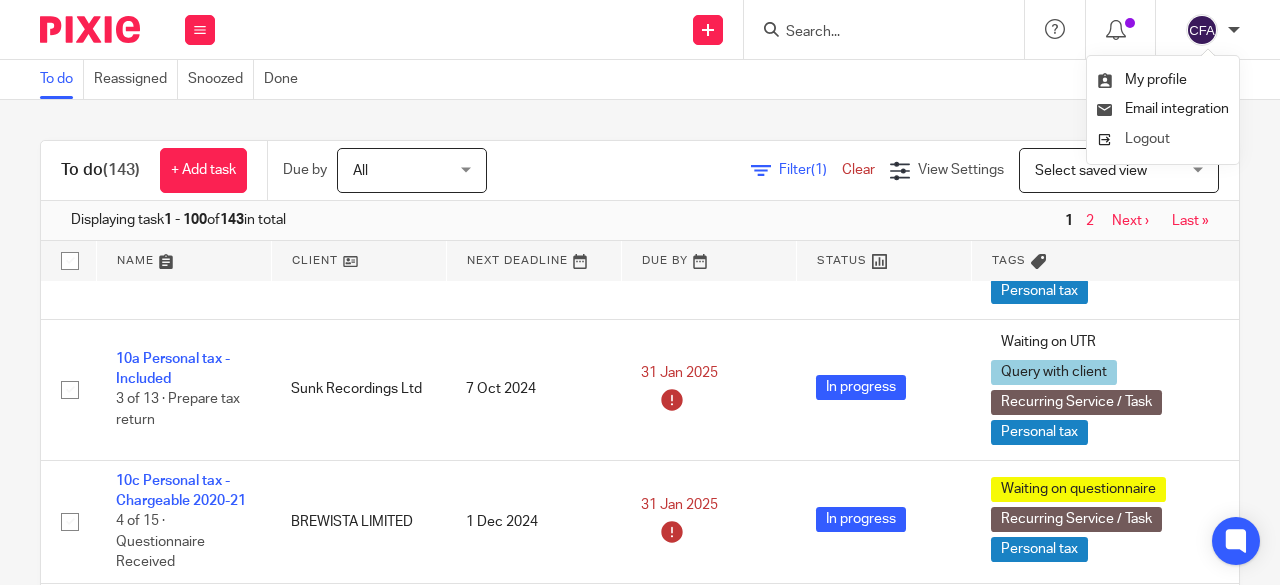 click on "Logout" at bounding box center [1147, 139] 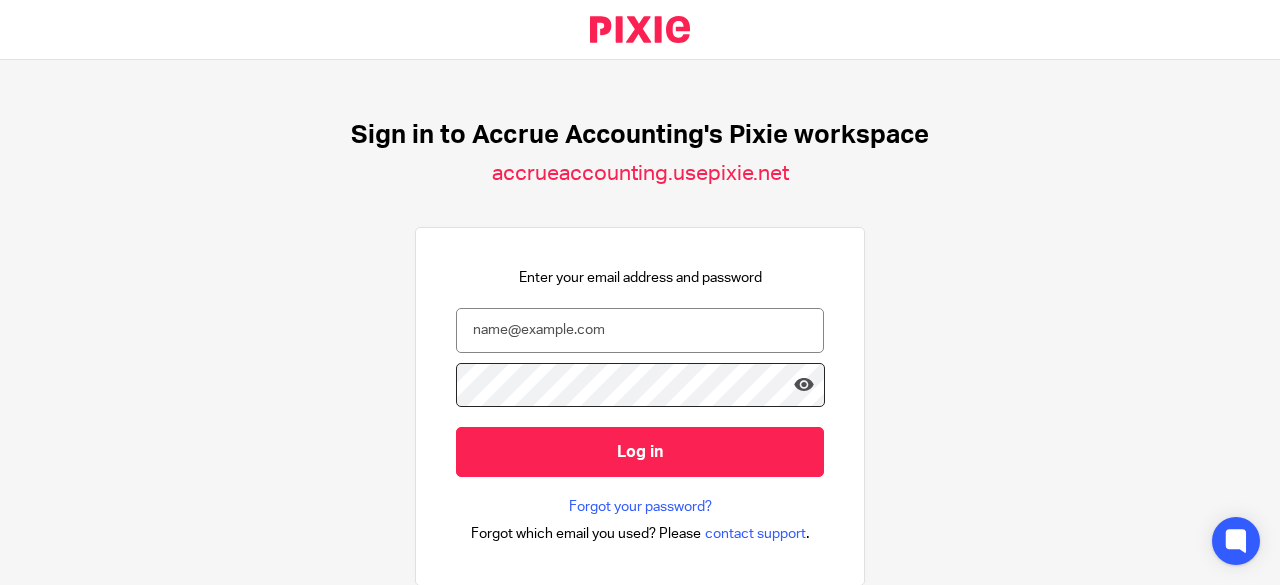 scroll, scrollTop: 0, scrollLeft: 0, axis: both 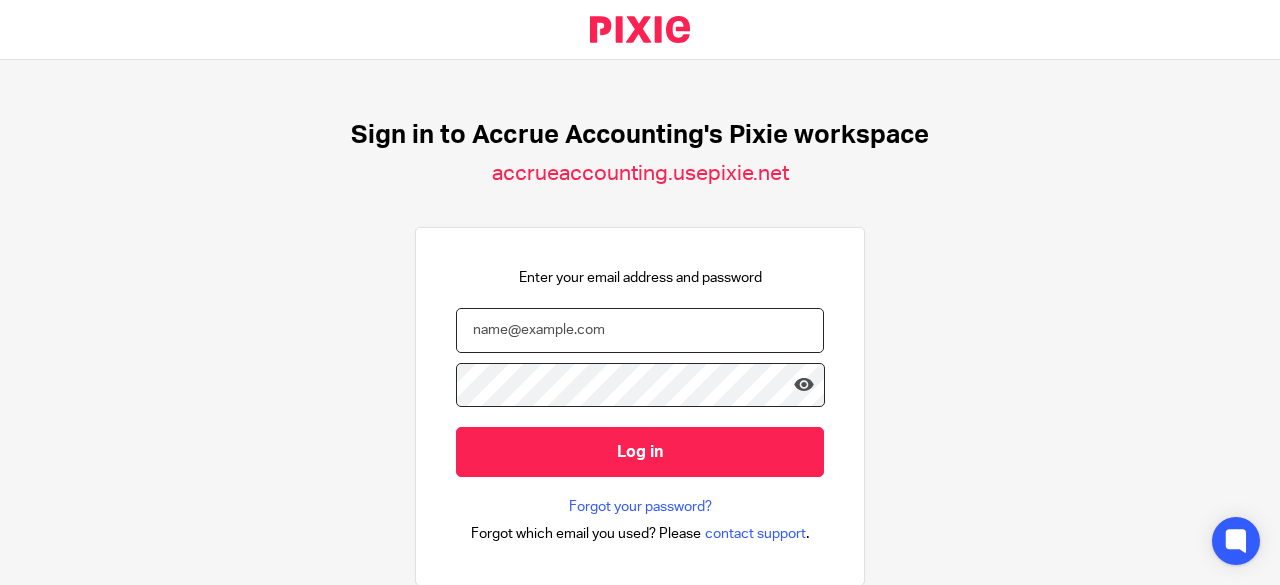 click at bounding box center (640, 330) 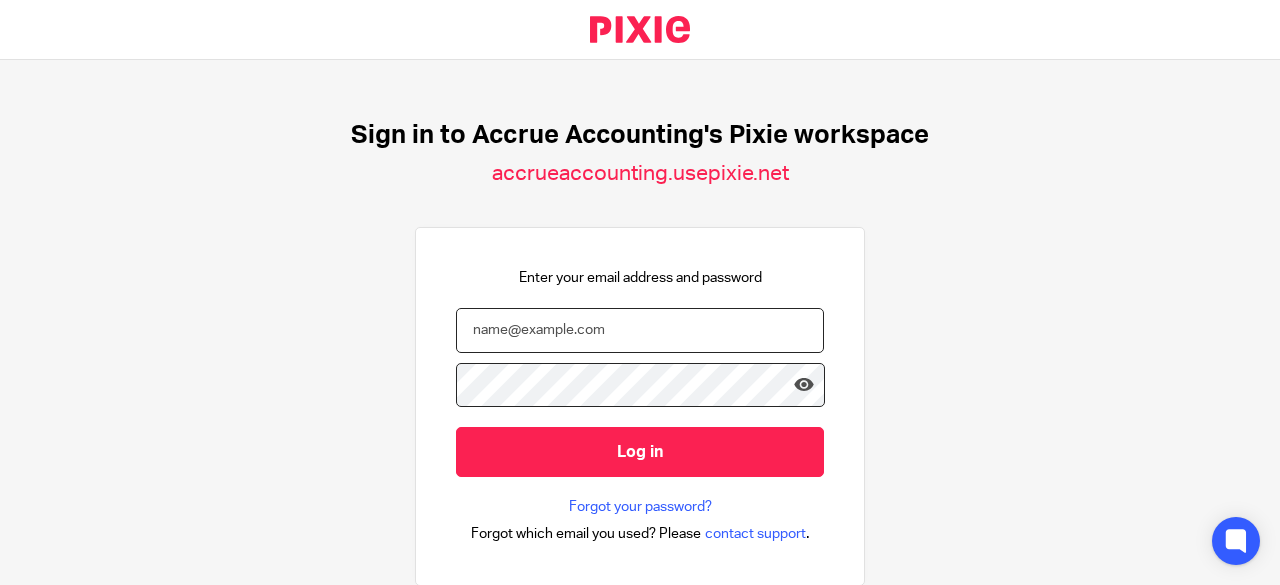 type on "finn@accrueaccounting.co.uk" 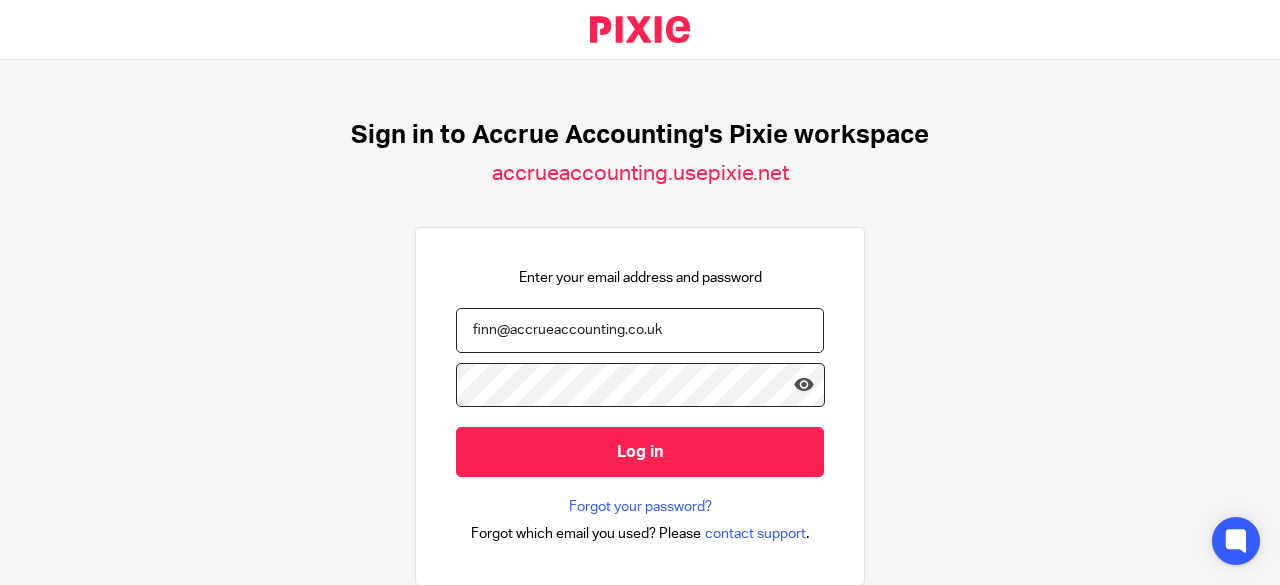 click on "Log in" at bounding box center (640, 451) 